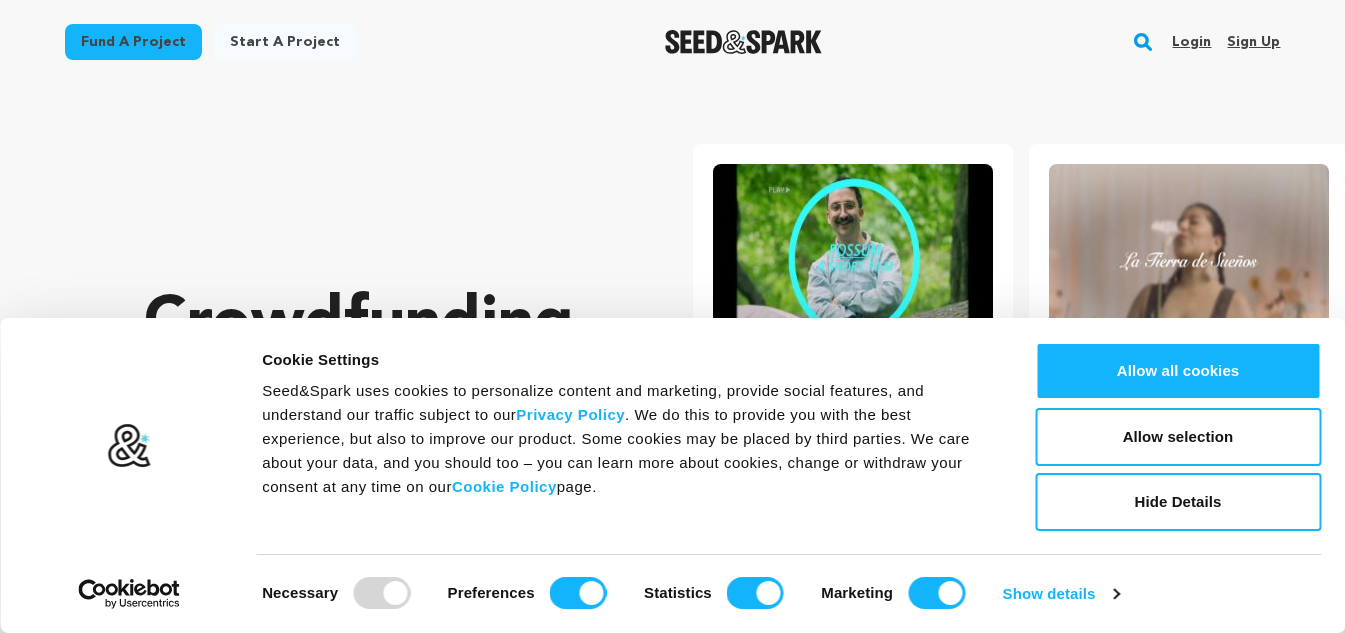 scroll, scrollTop: 0, scrollLeft: 0, axis: both 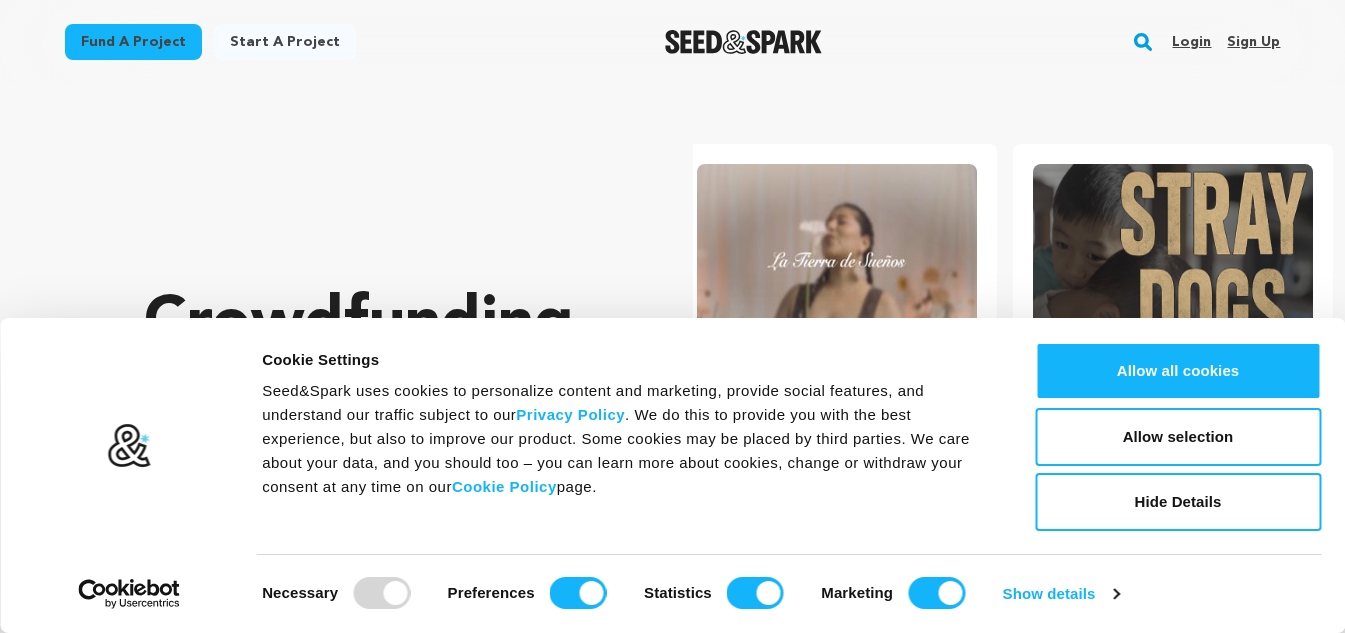 click on "Sign up" at bounding box center [1253, 42] 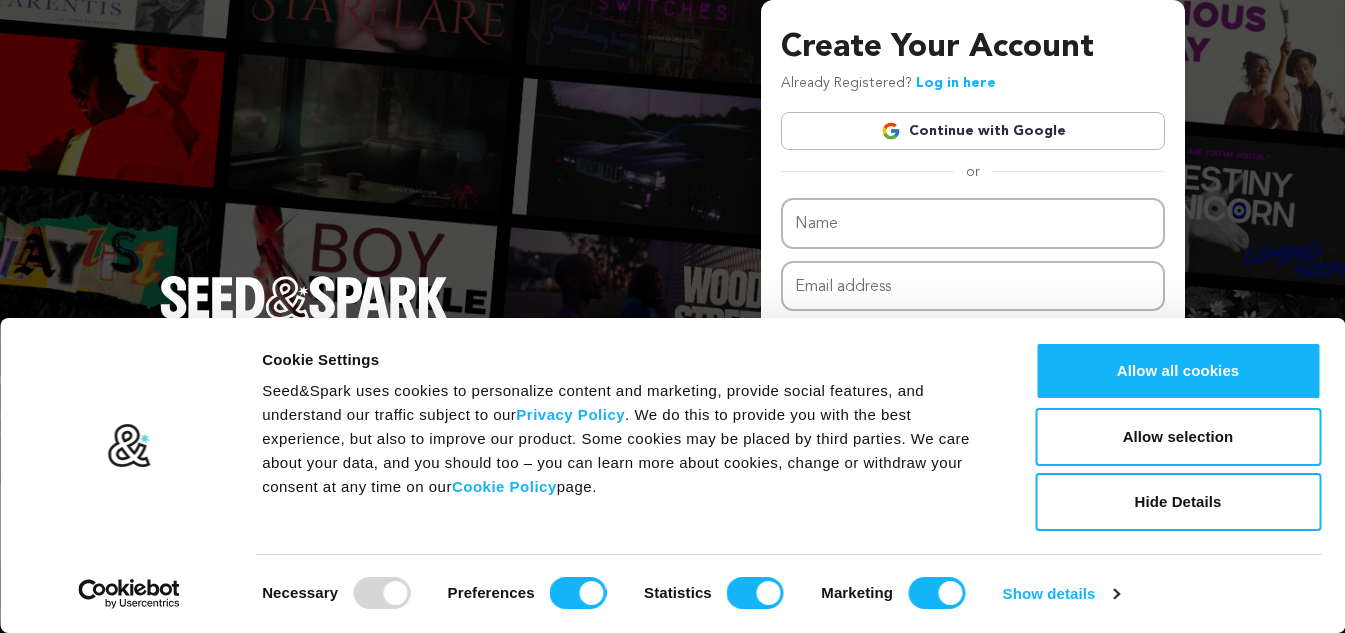 scroll, scrollTop: 0, scrollLeft: 0, axis: both 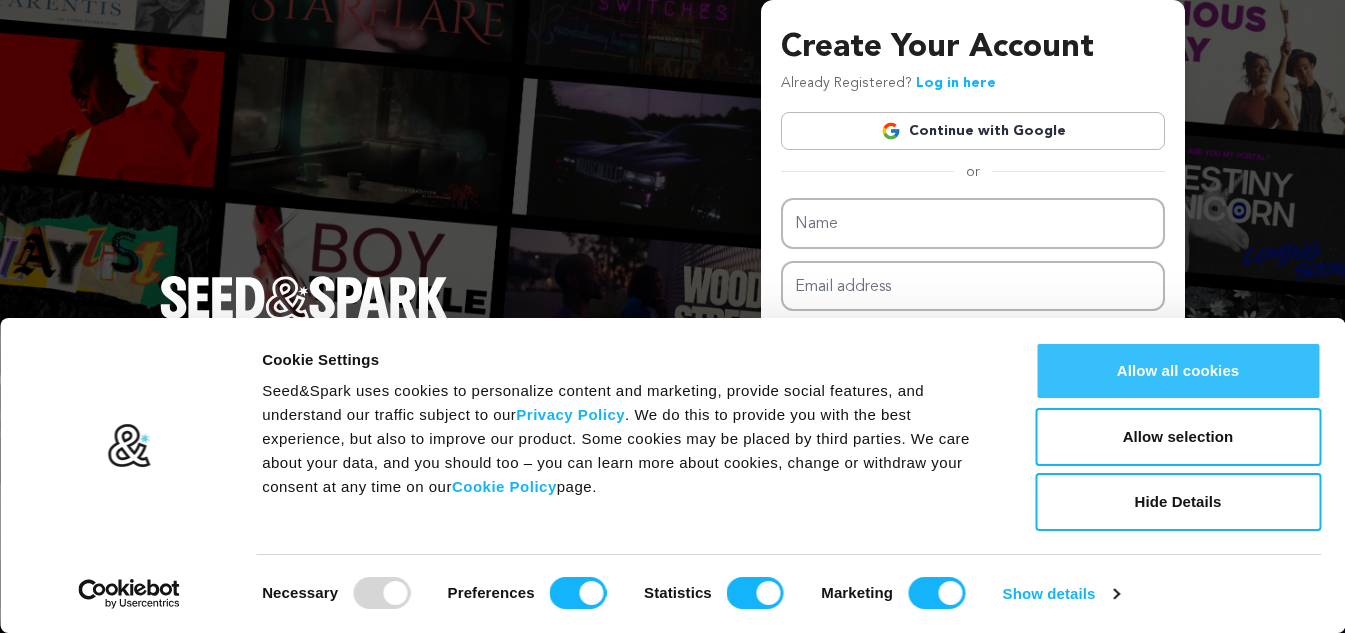click on "Allow all cookies" at bounding box center [1178, 371] 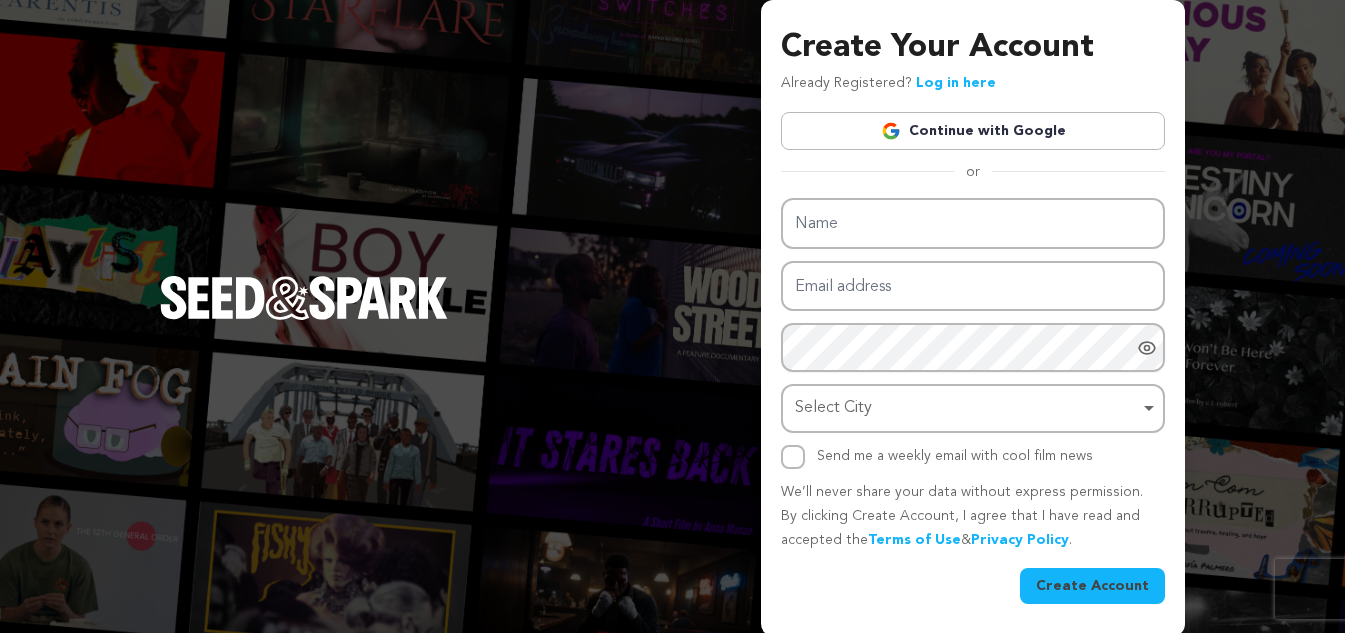 click on "Continue with Google" at bounding box center (973, 131) 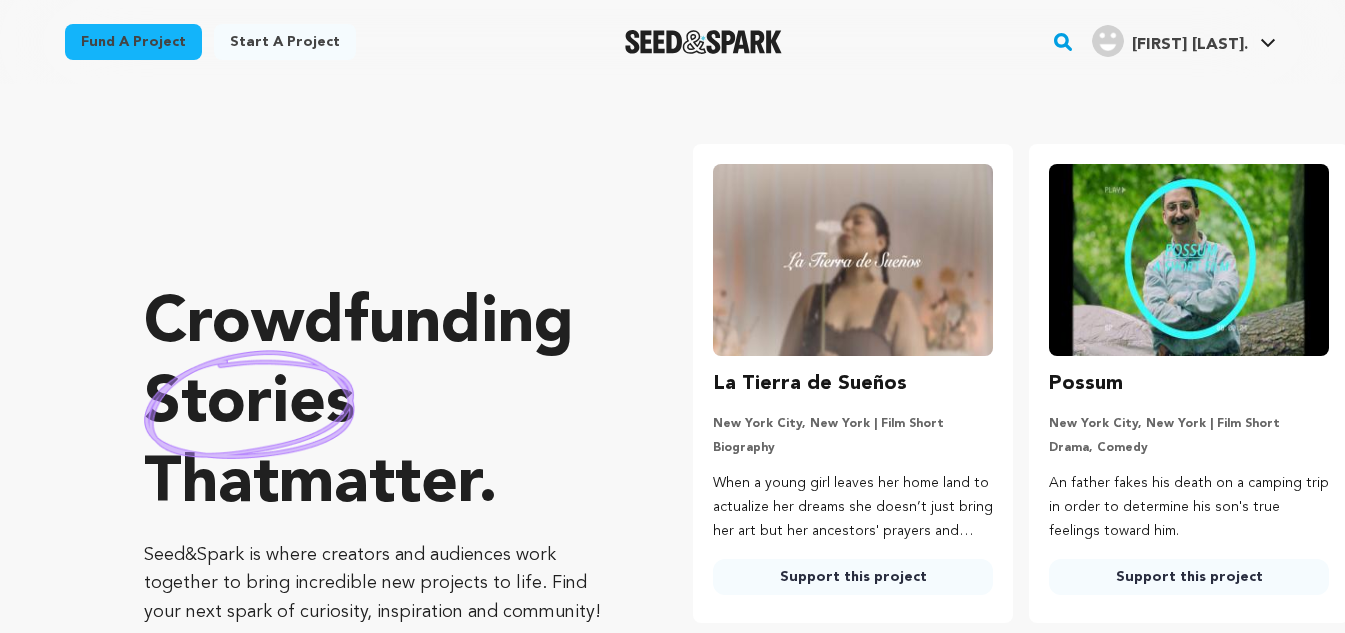 scroll, scrollTop: 0, scrollLeft: 0, axis: both 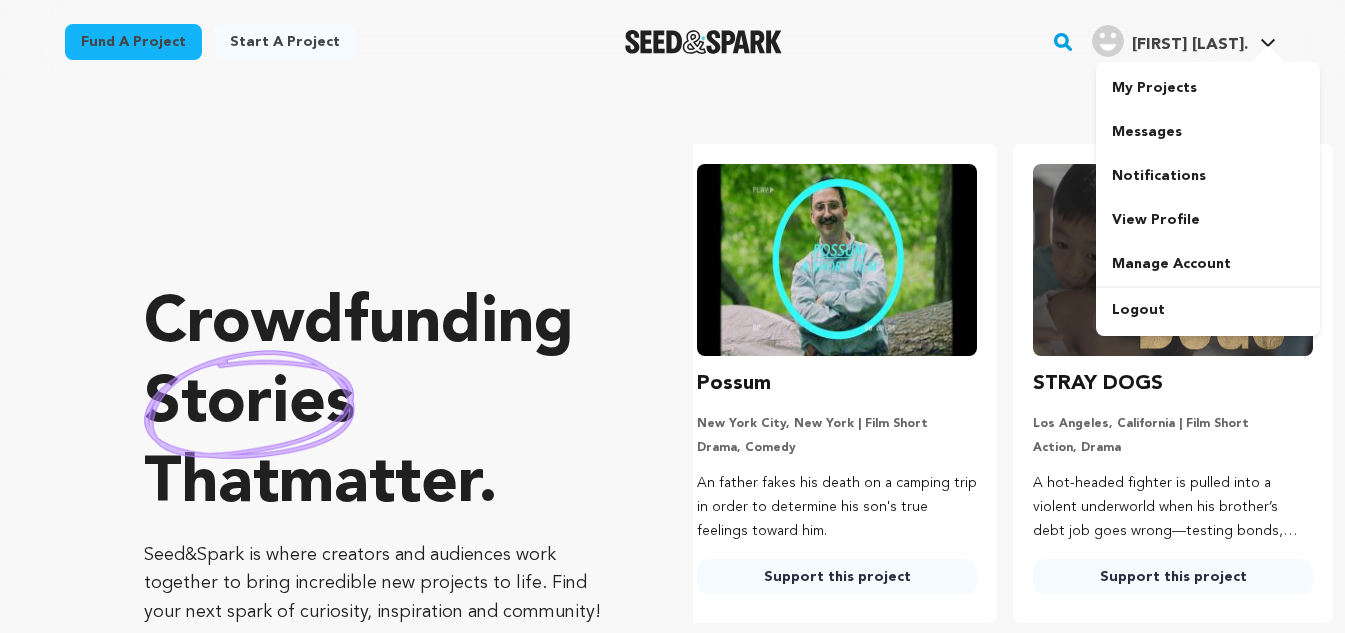 click on "[LAST] D." at bounding box center (1190, 45) 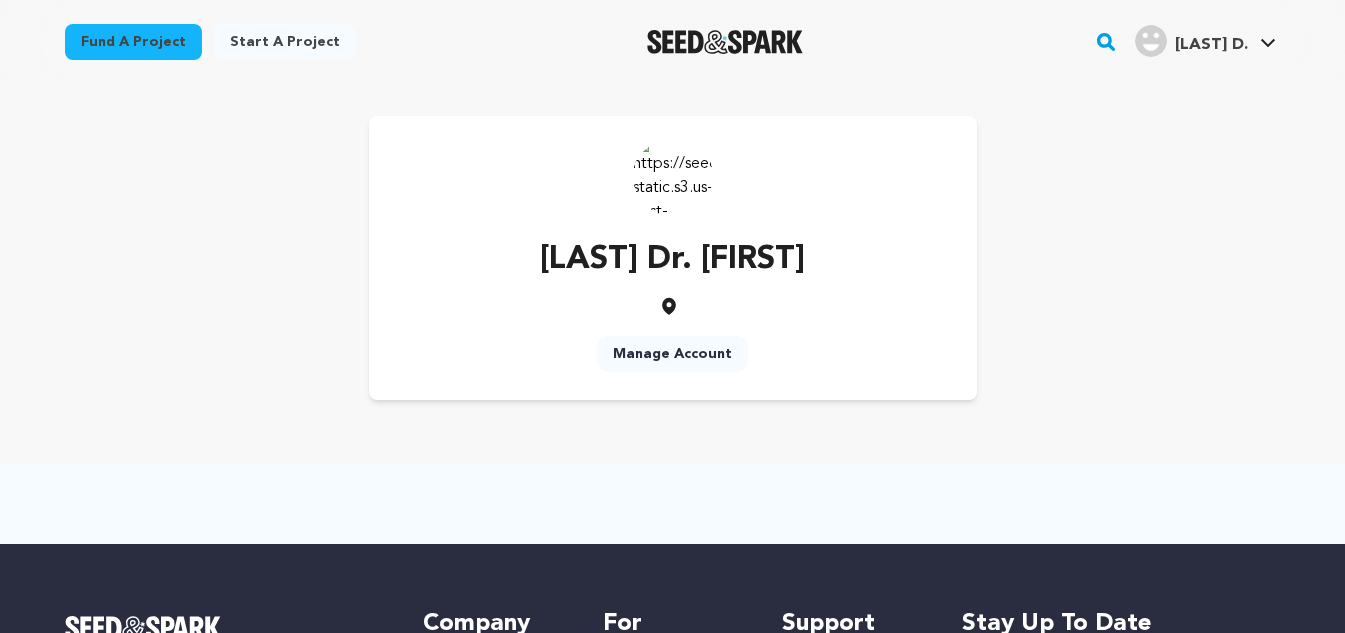 scroll, scrollTop: 0, scrollLeft: 0, axis: both 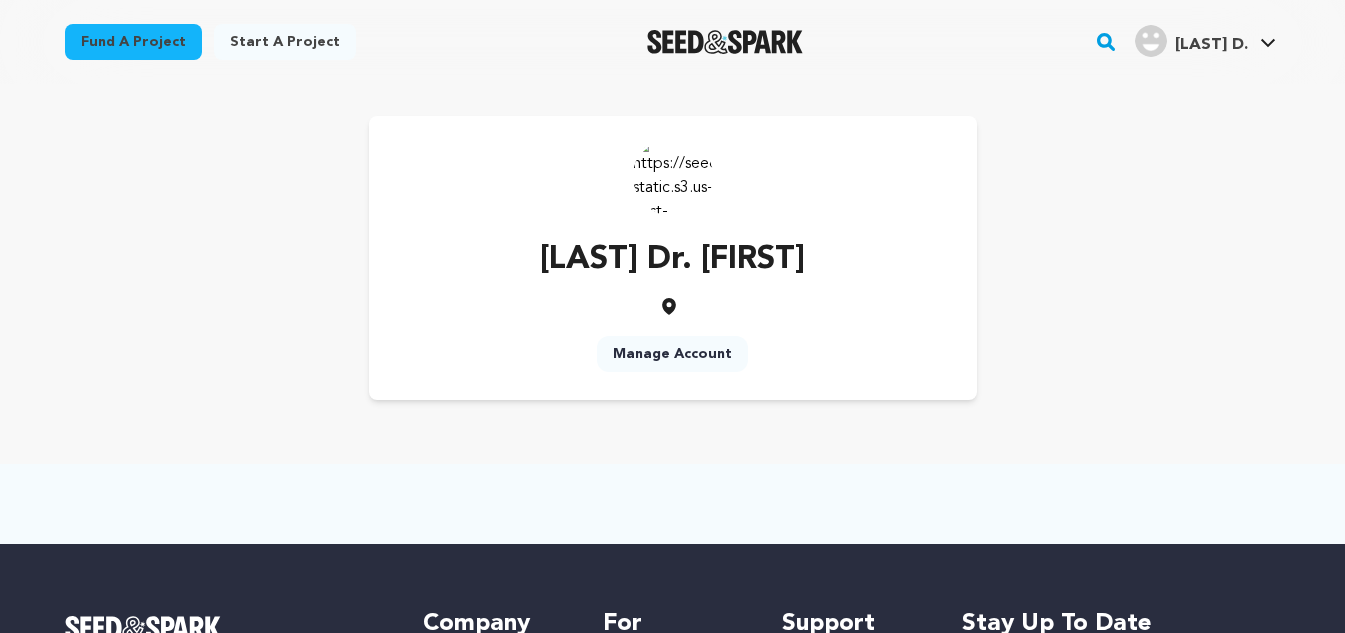 click 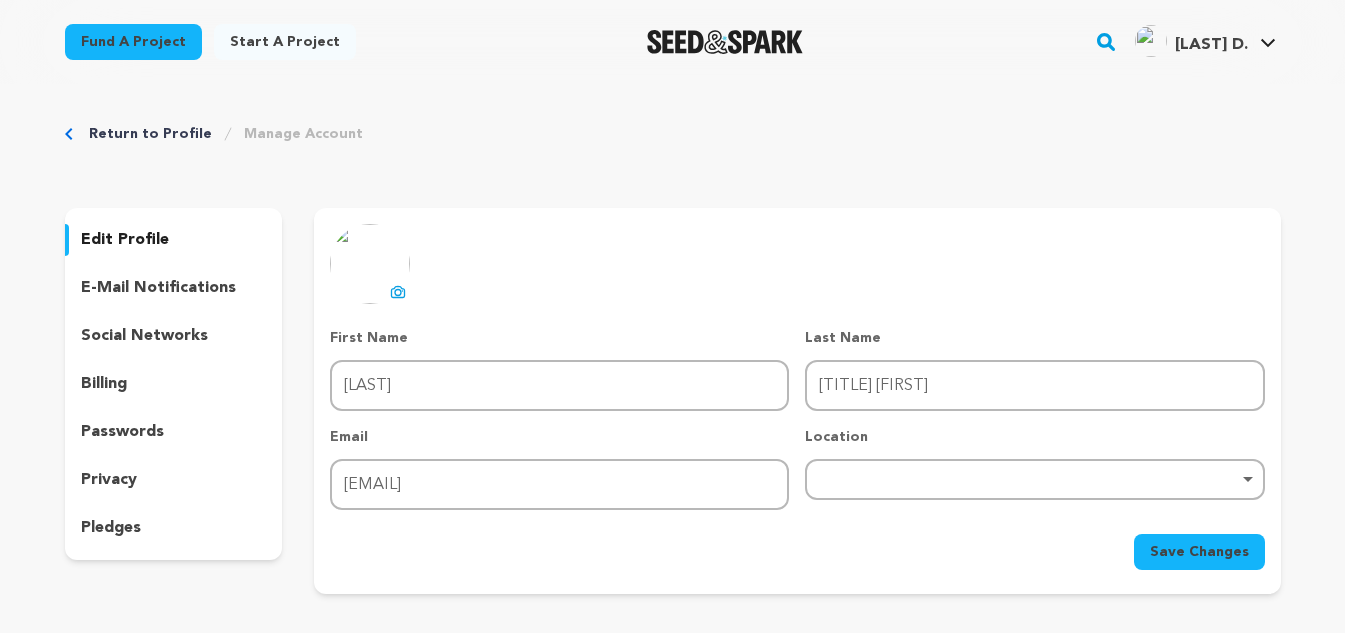 scroll, scrollTop: 0, scrollLeft: 0, axis: both 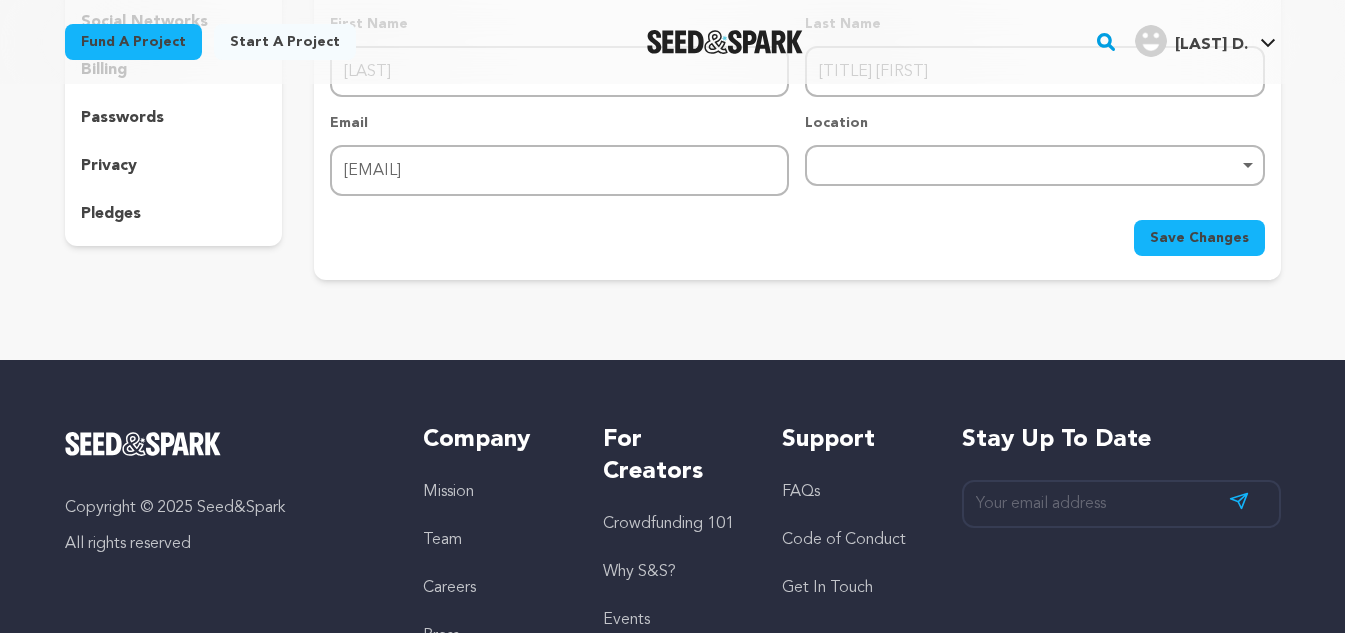 click on "Remove item" at bounding box center (1034, 165) 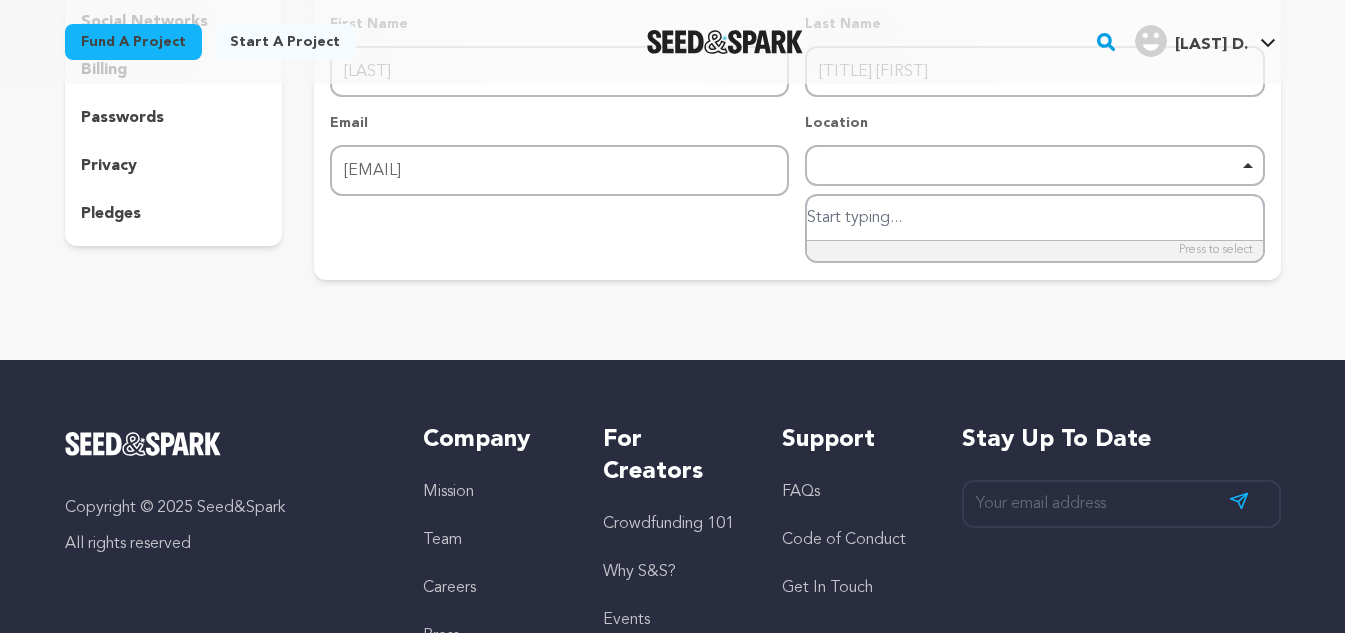 click at bounding box center [1034, 218] 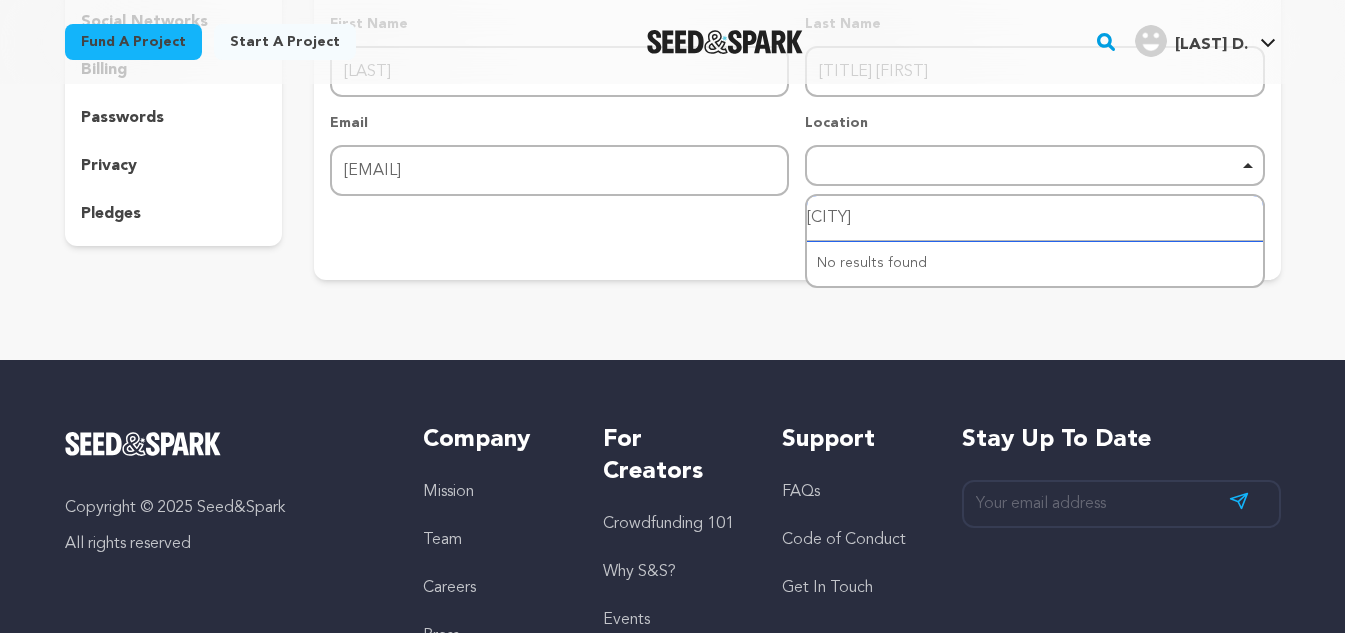type on "[CITY]" 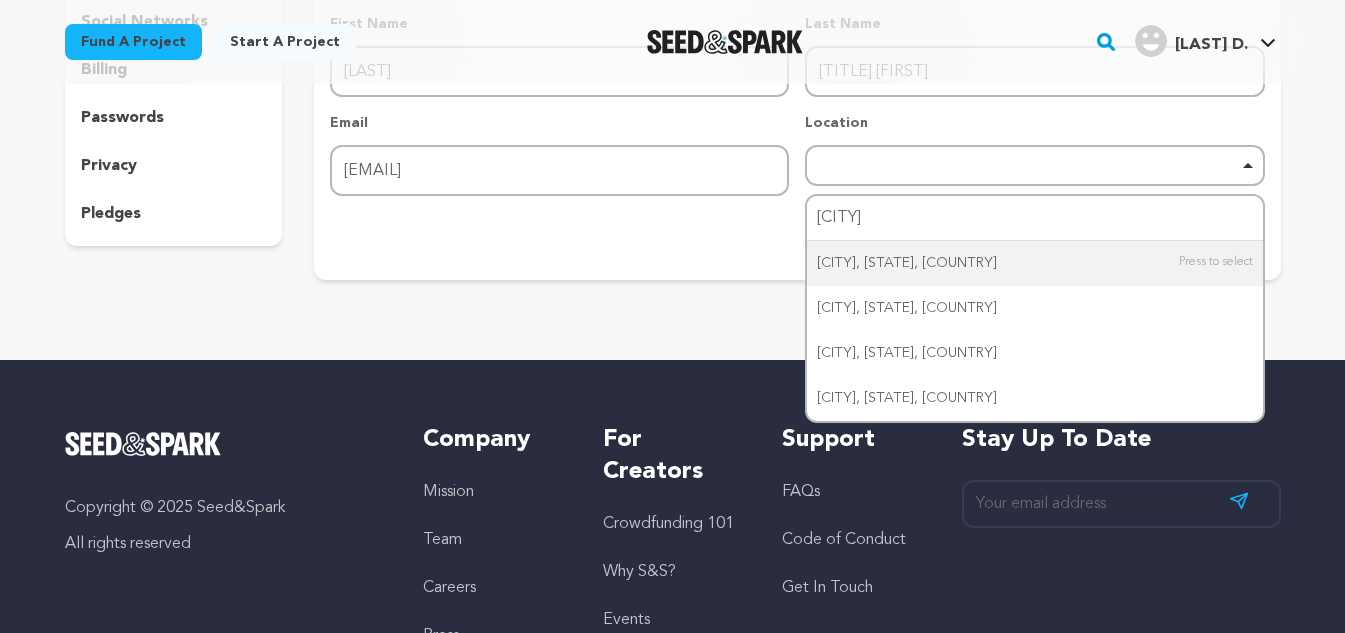 type 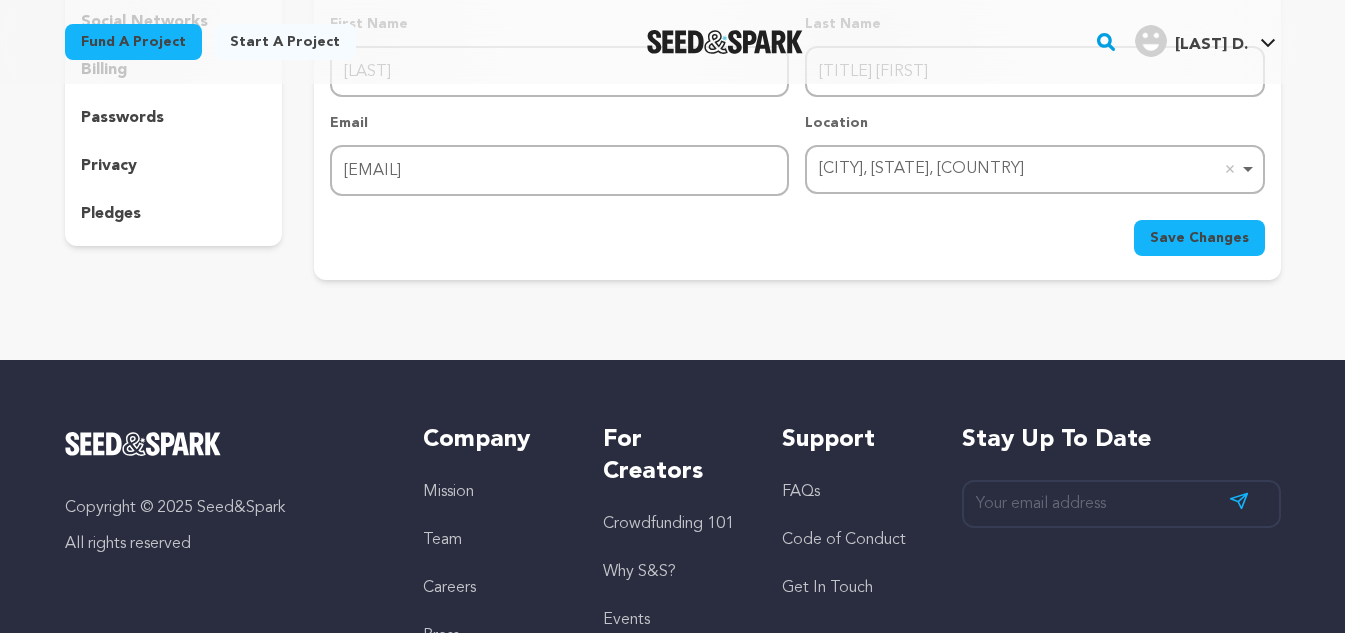 click on "Save Changes" at bounding box center (1199, 238) 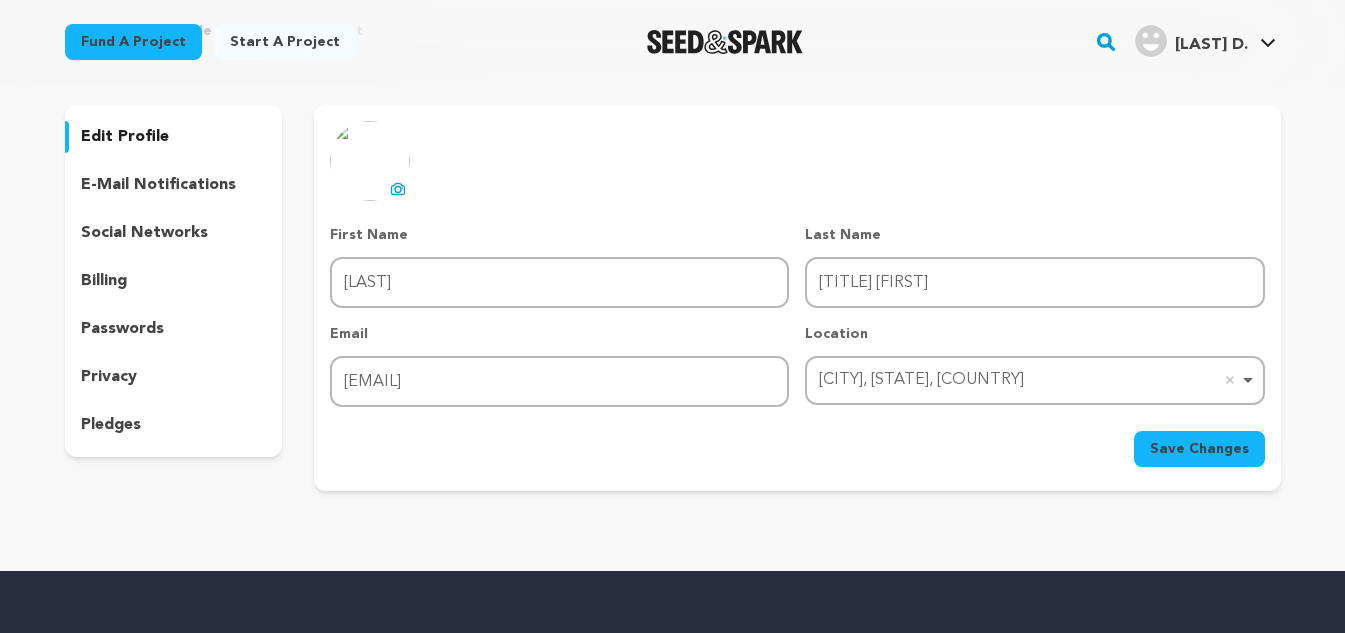 scroll, scrollTop: 0, scrollLeft: 0, axis: both 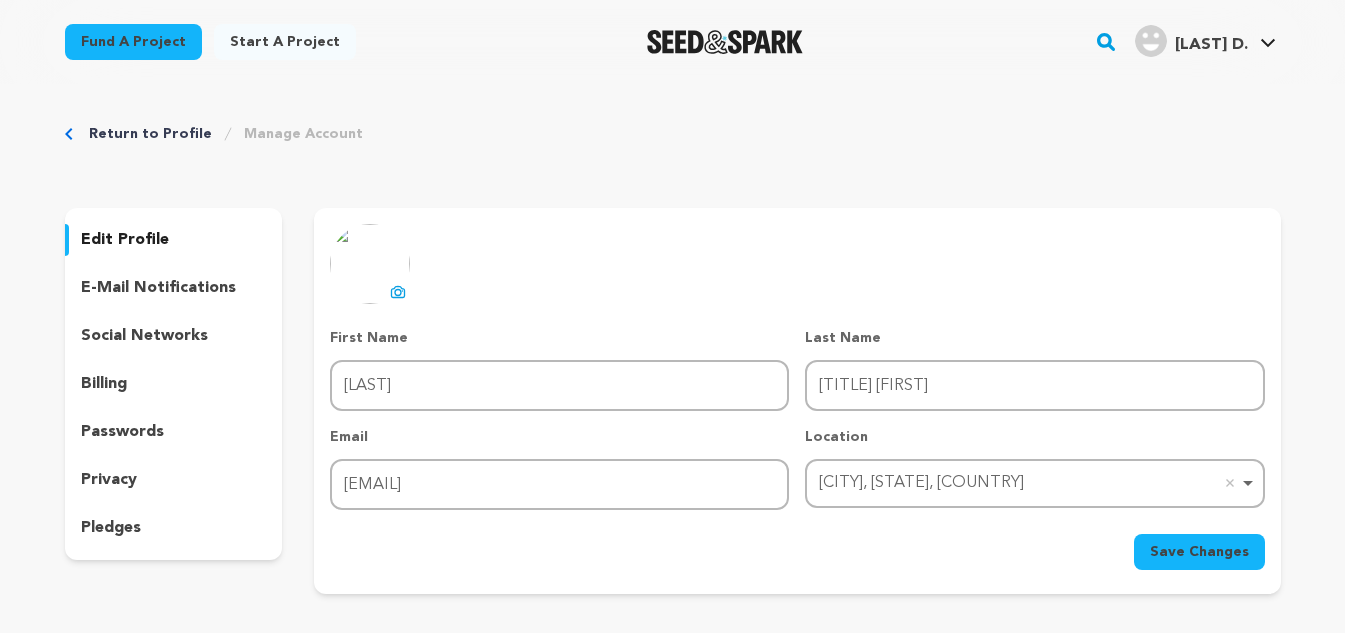 click on "social networks" at bounding box center [144, 336] 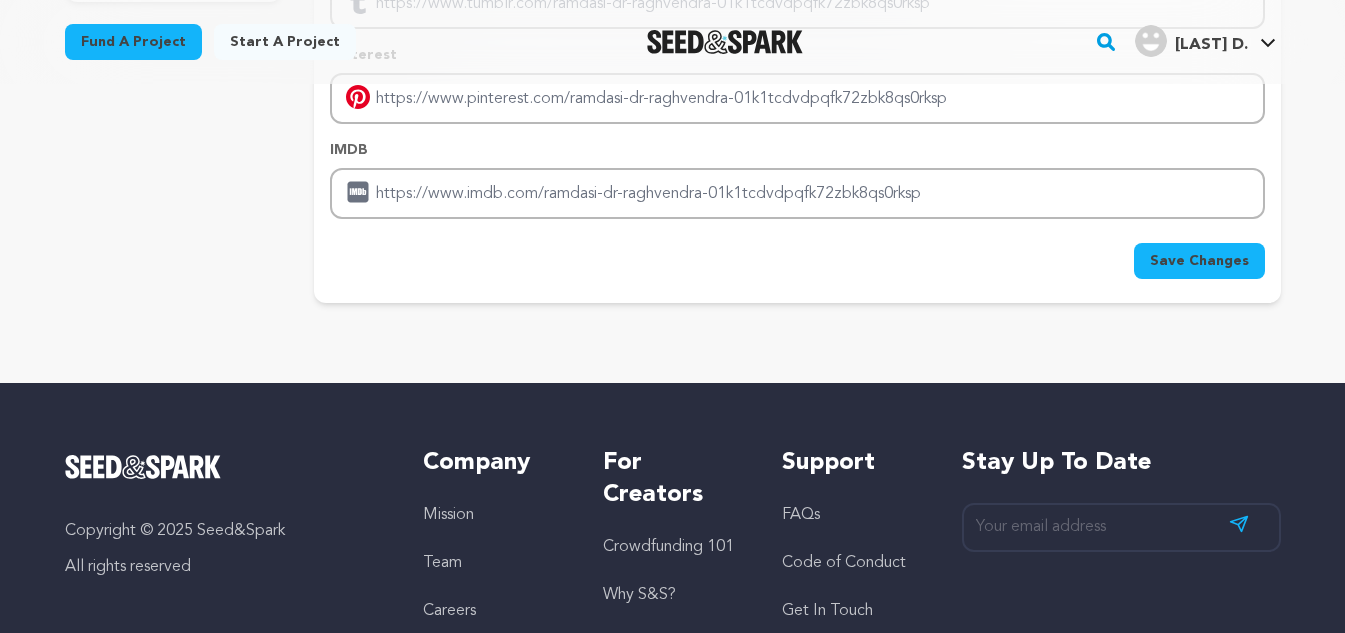 scroll, scrollTop: 0, scrollLeft: 0, axis: both 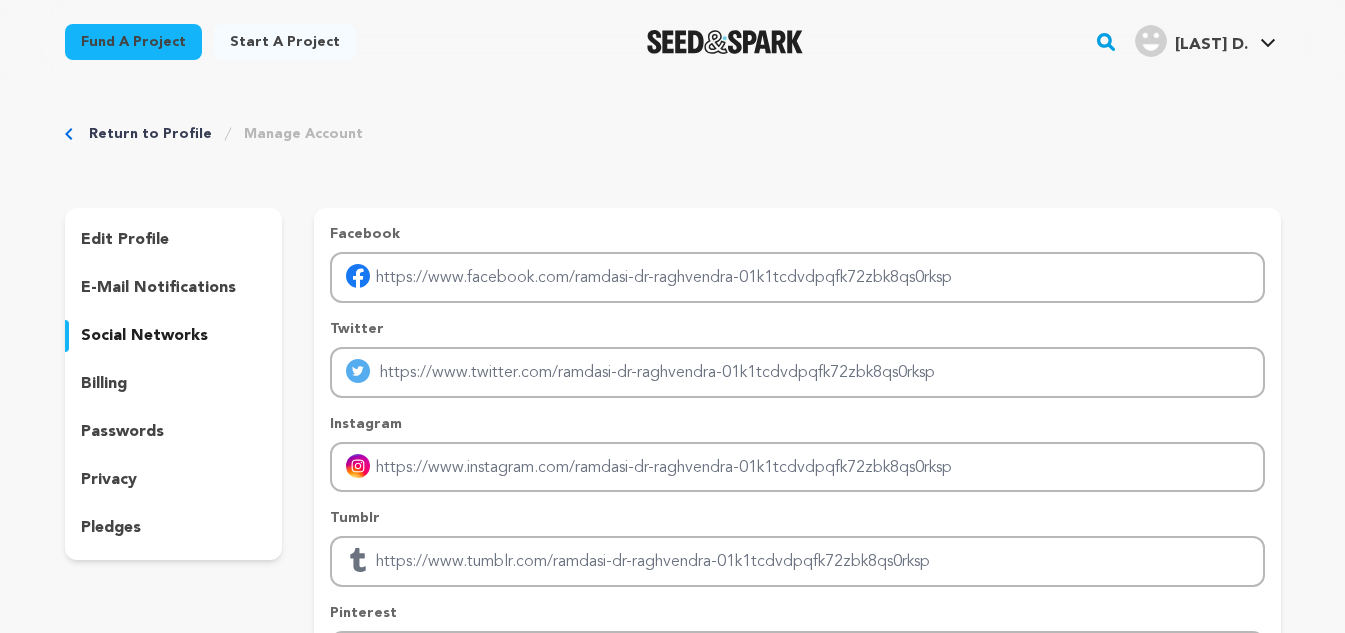 type 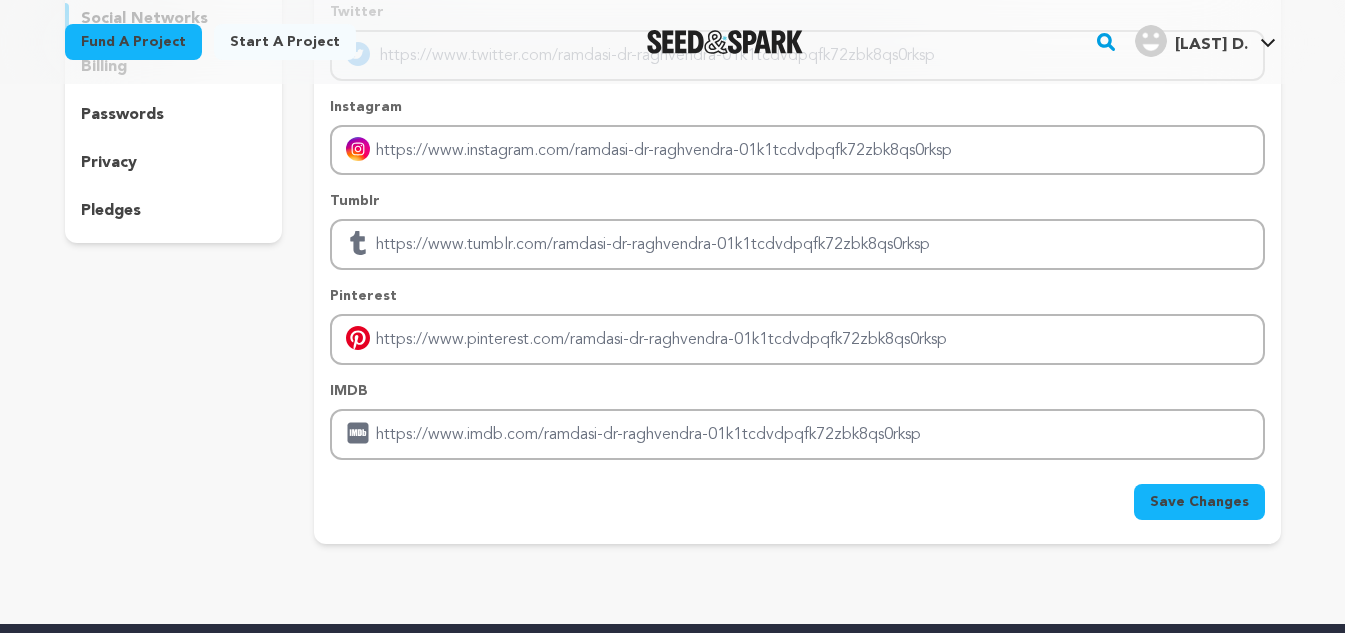 scroll, scrollTop: 378, scrollLeft: 0, axis: vertical 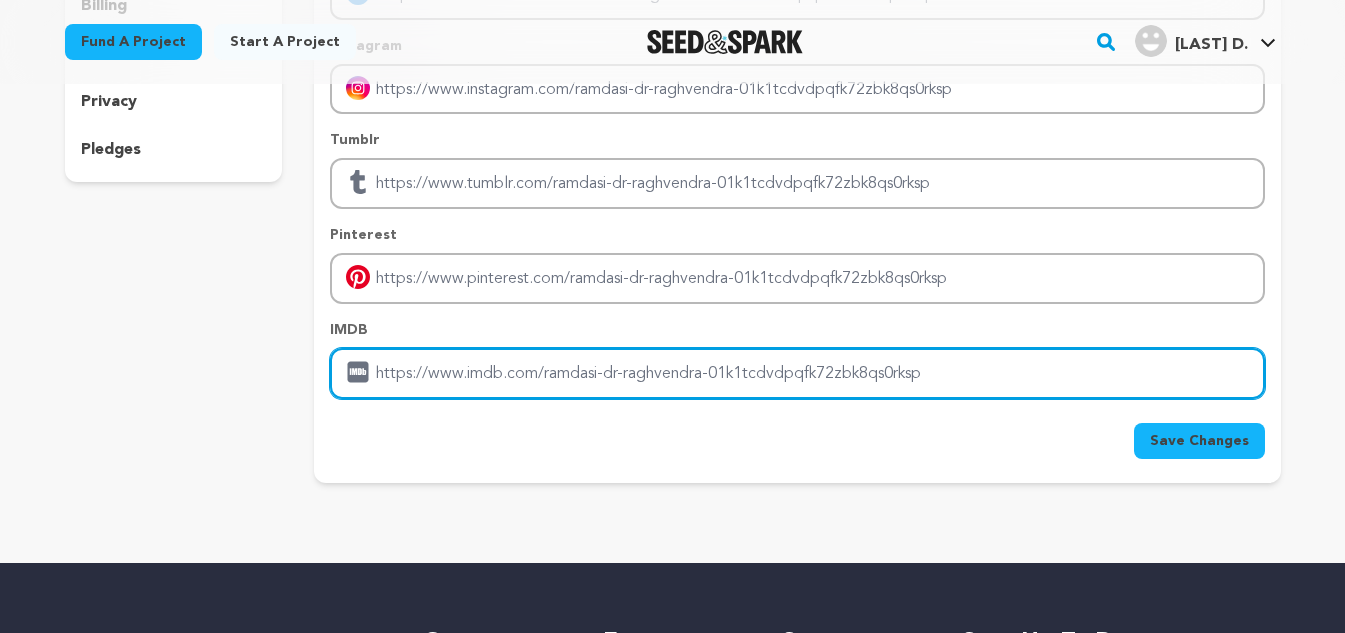 click at bounding box center (797, 373) 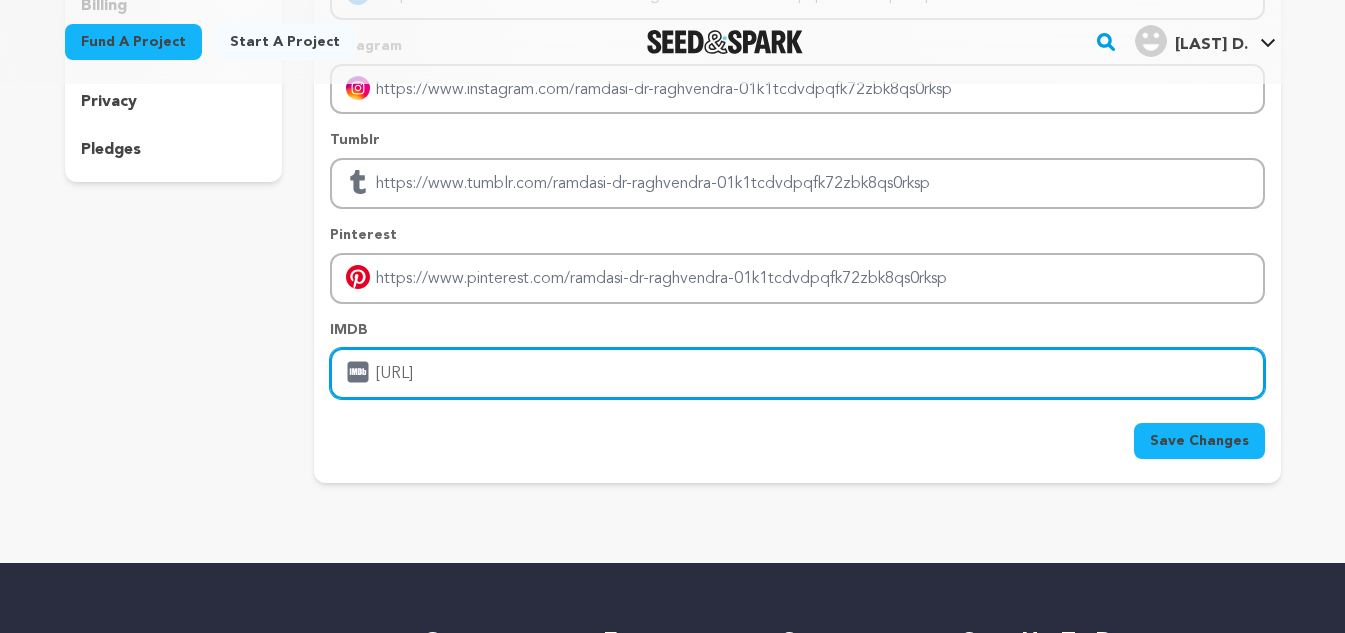 type on "[URL]" 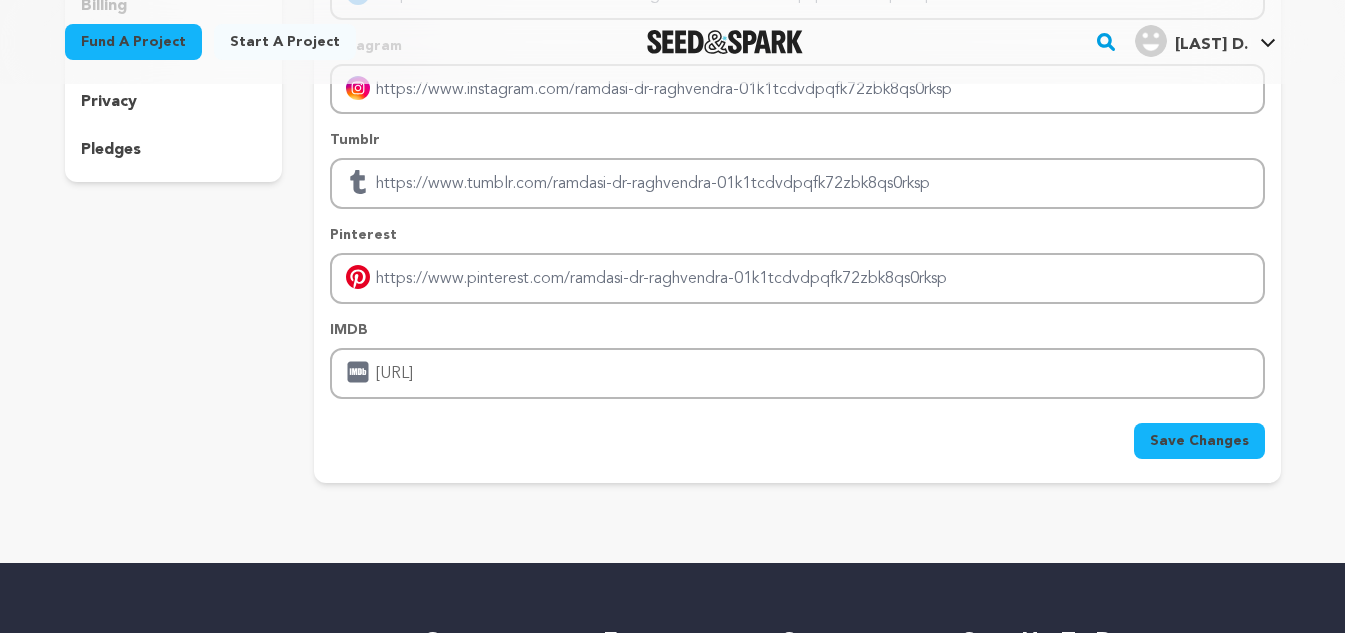 click on "Save Changes" at bounding box center (1199, 441) 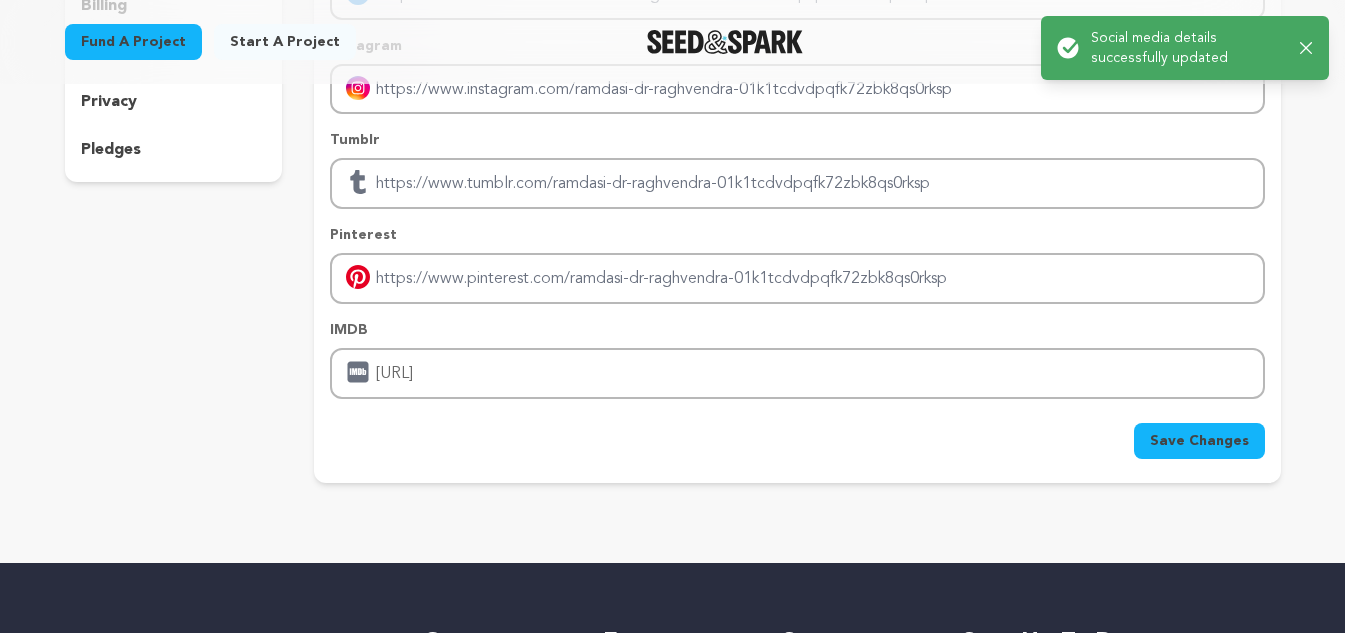 scroll, scrollTop: 0, scrollLeft: 0, axis: both 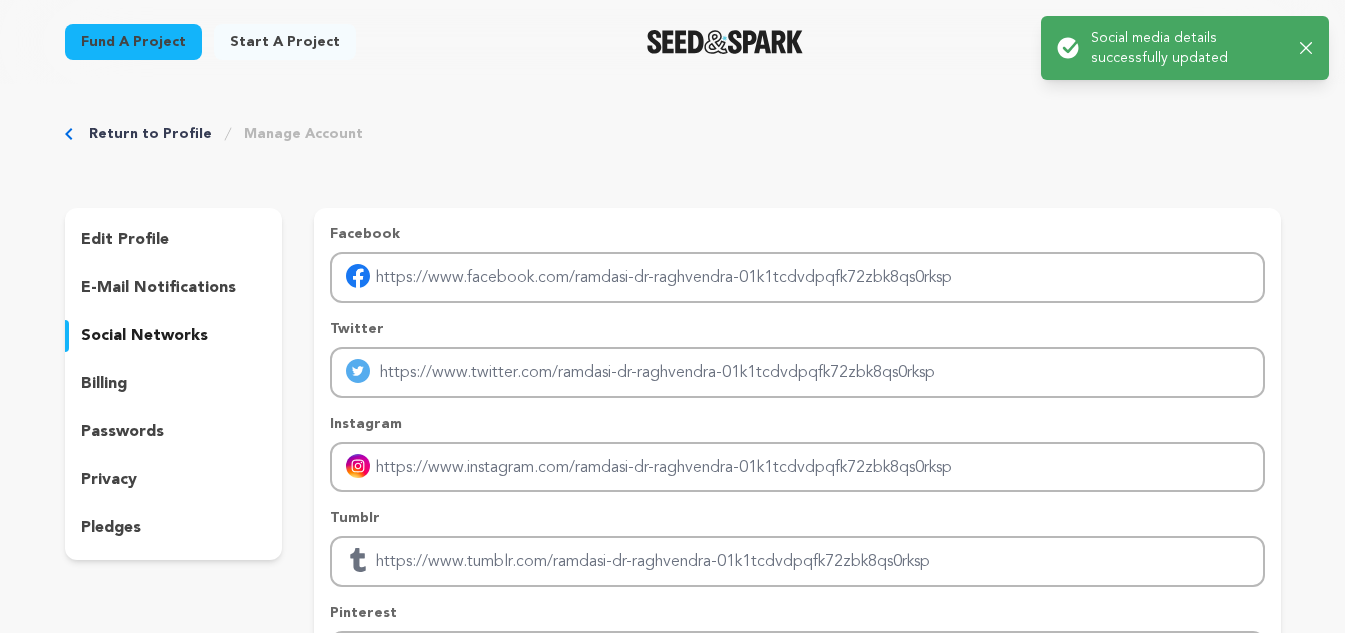 click 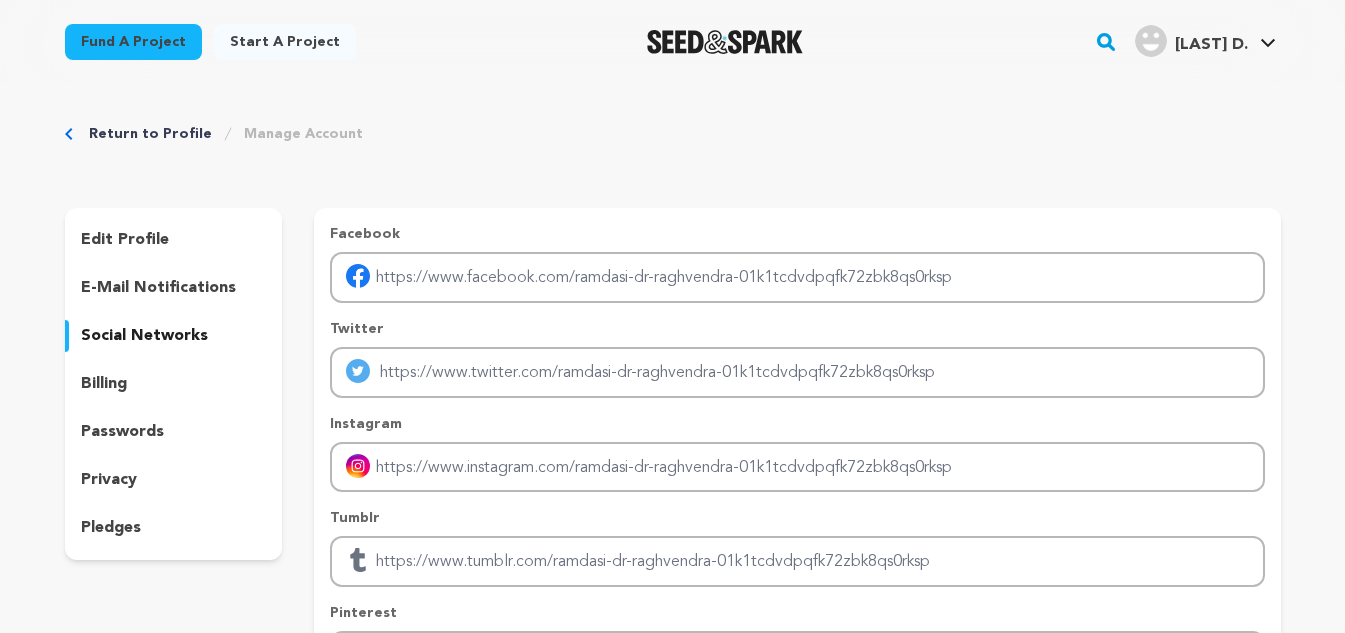 click on "[LAST] D." at bounding box center (1211, 45) 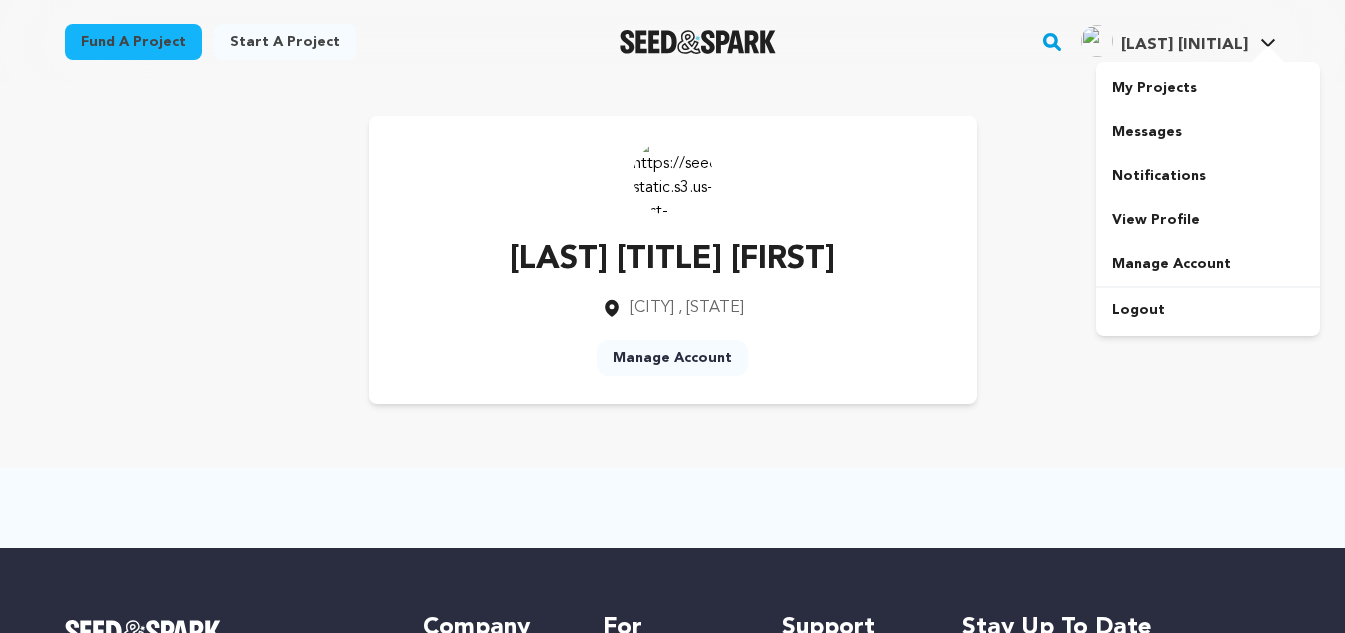scroll, scrollTop: 0, scrollLeft: 0, axis: both 